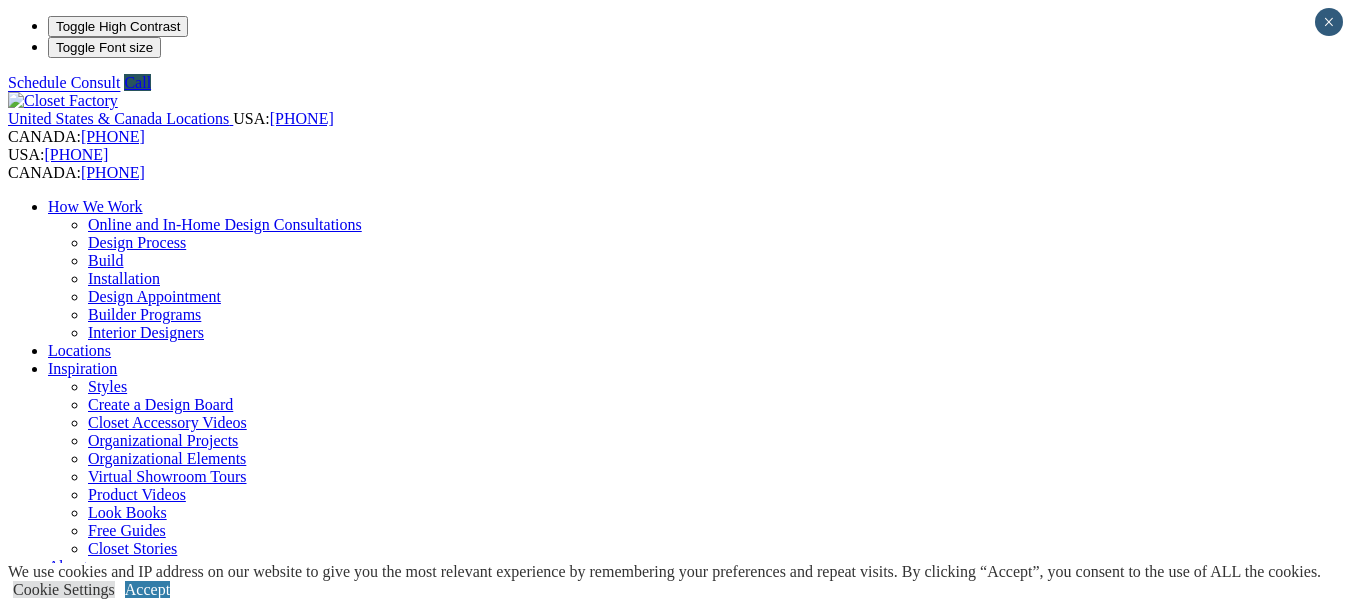 scroll, scrollTop: 0, scrollLeft: 0, axis: both 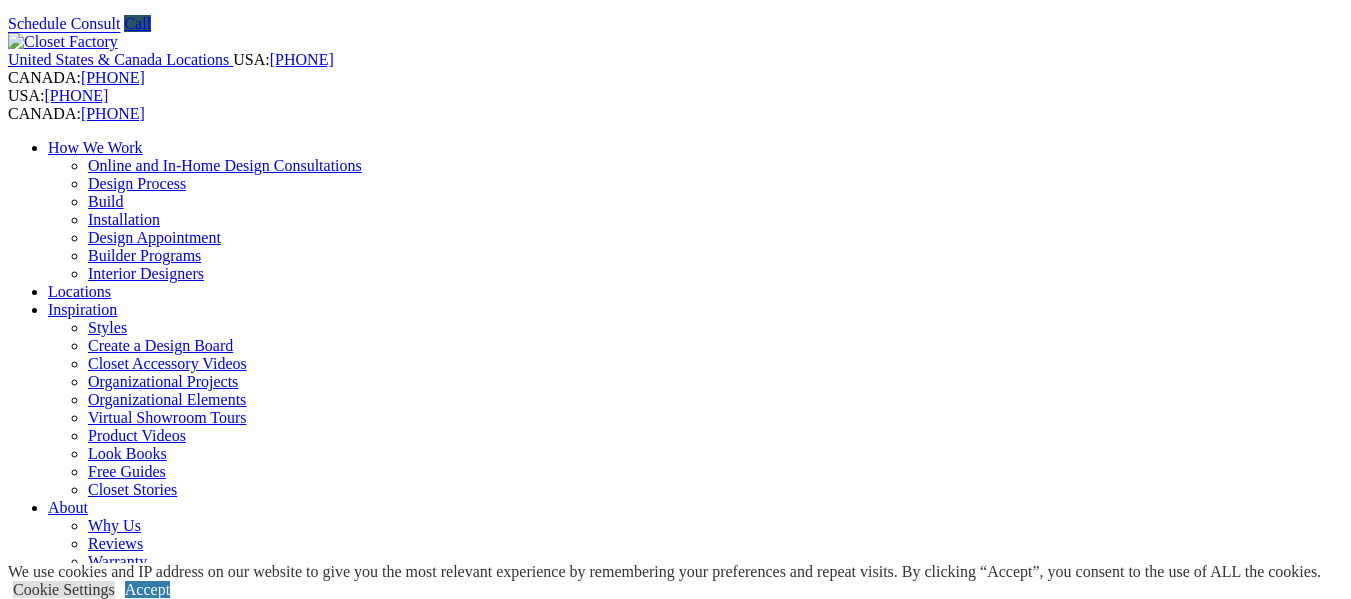 click on "Closet Organizers Dressing Rooms Finesse Systems Reach-in Closets Shoe Closets Walk-in Closets Wardrobe Closets Wood Closets" at bounding box center [695, 855] 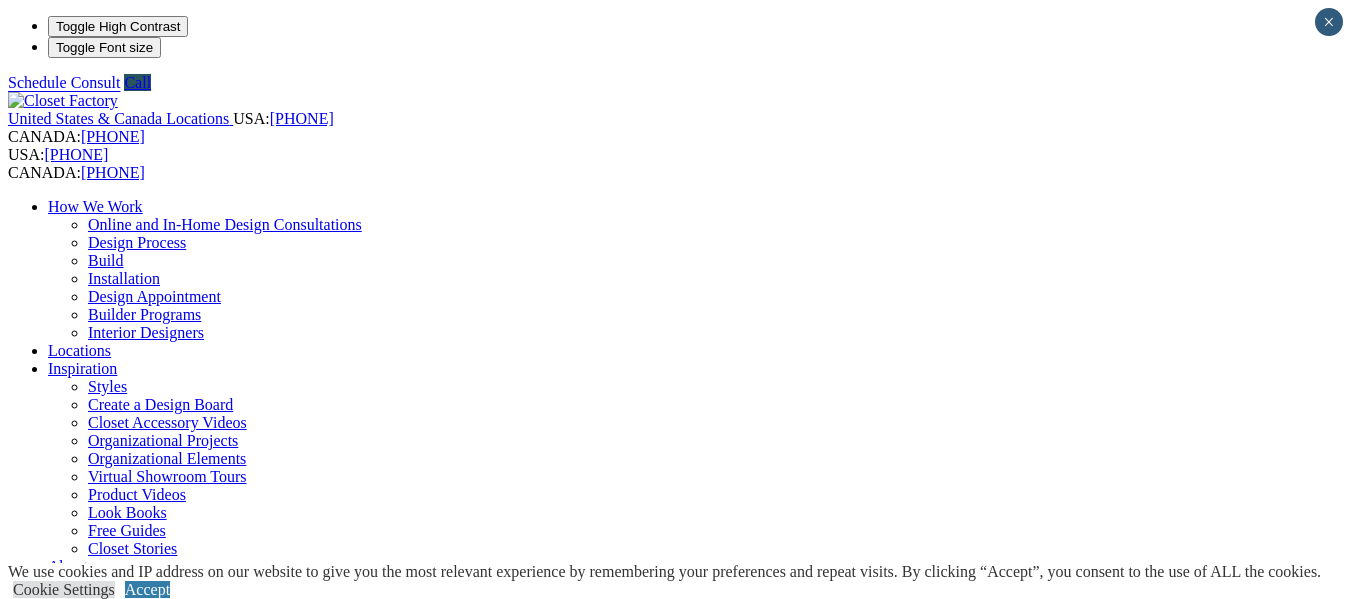 scroll, scrollTop: 0, scrollLeft: 0, axis: both 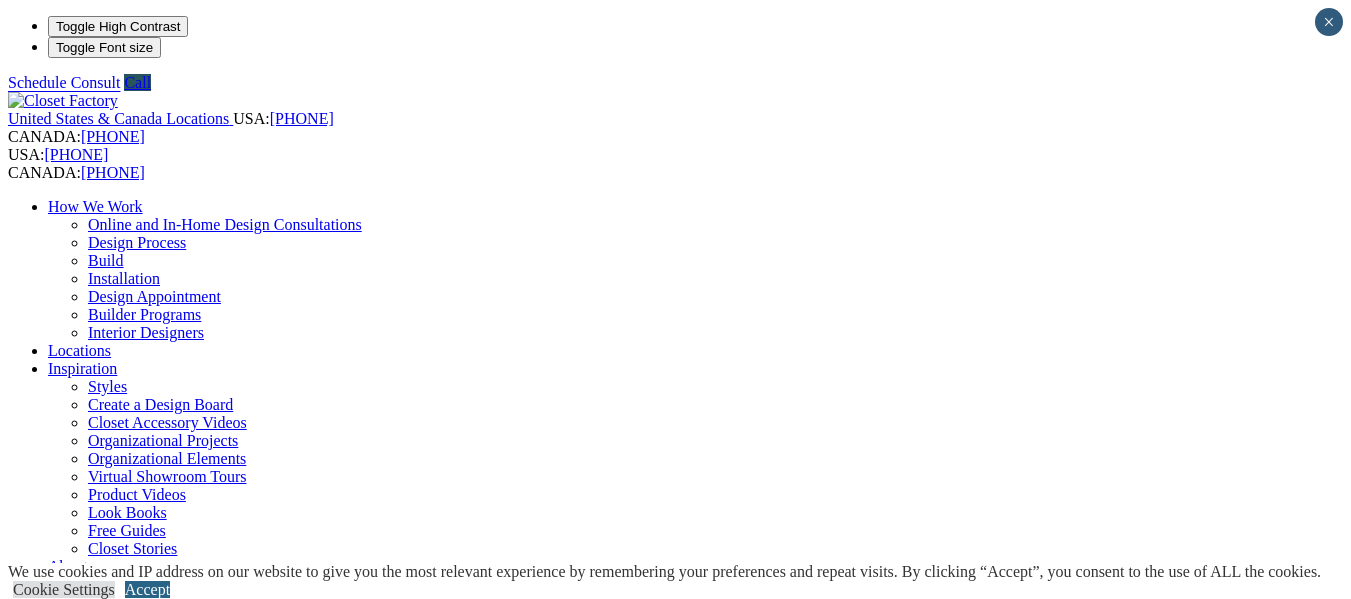 click on "Accept" at bounding box center (147, 589) 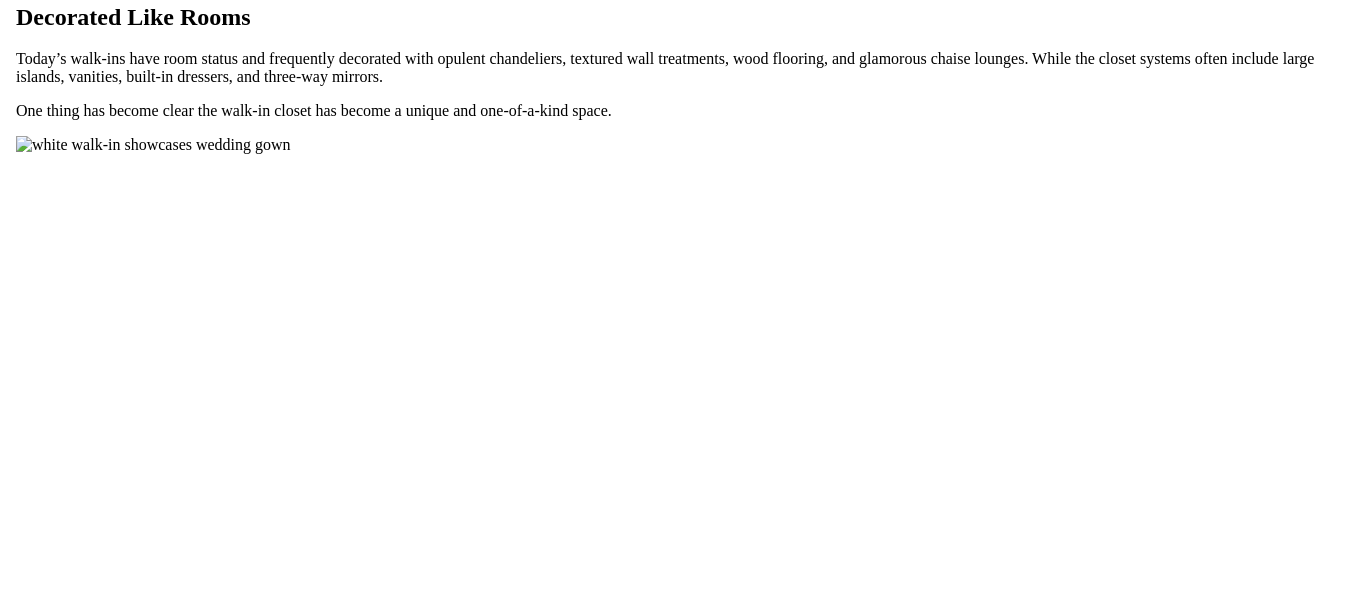 scroll, scrollTop: 2500, scrollLeft: 0, axis: vertical 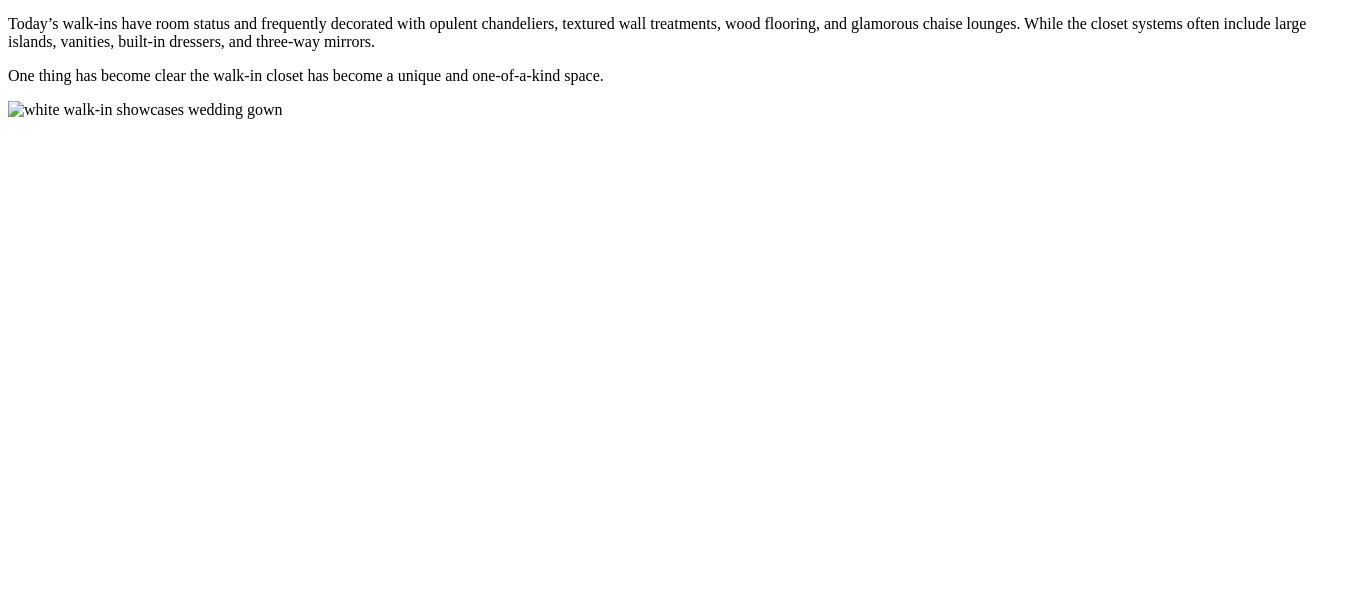 click on "CLOSE (X)" at bounding box center (46, -647) 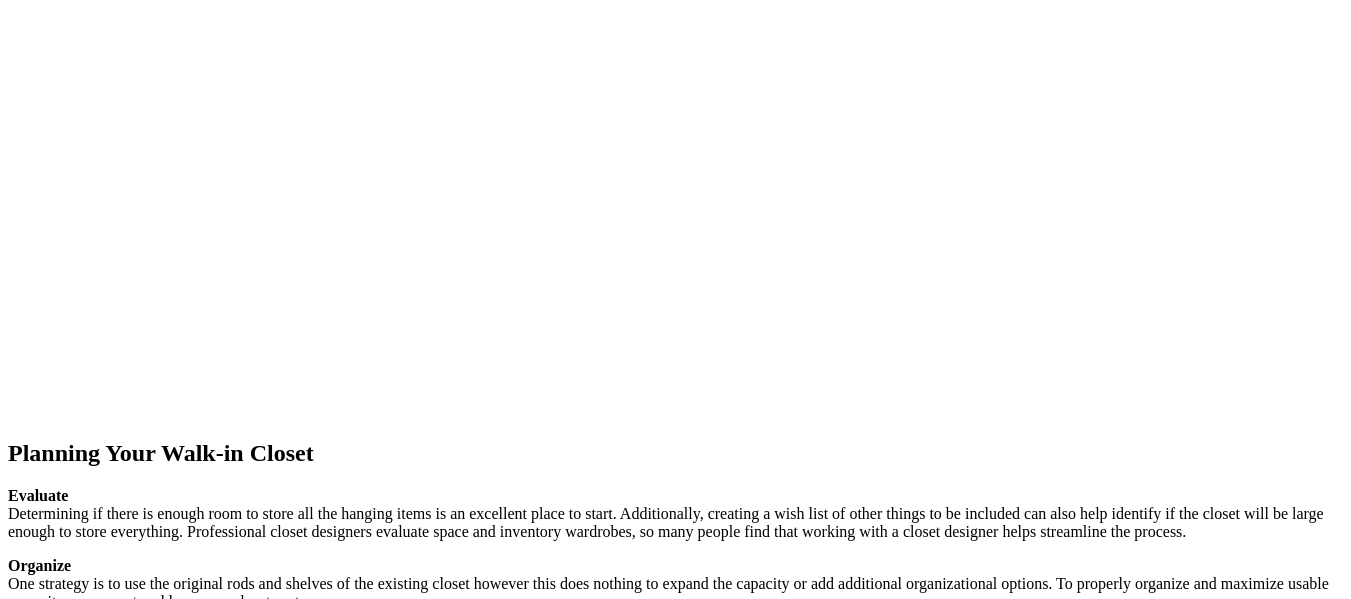 click on "next" at bounding box center [675, 1593] 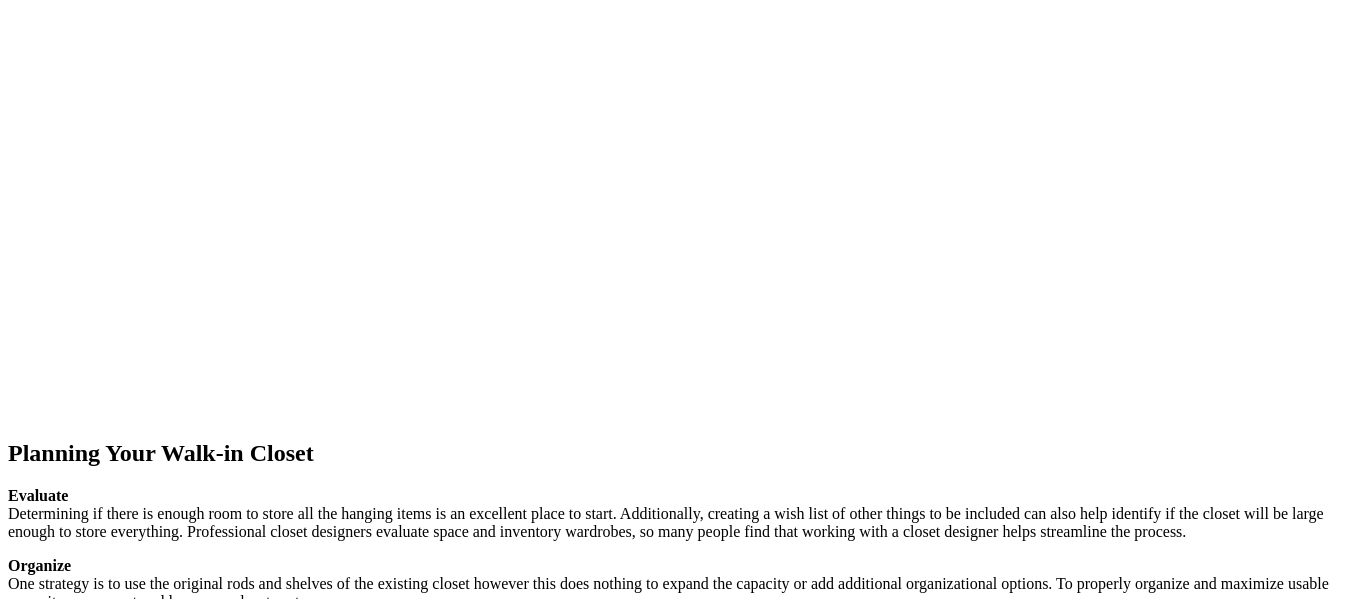 click at bounding box center [168, 9789] 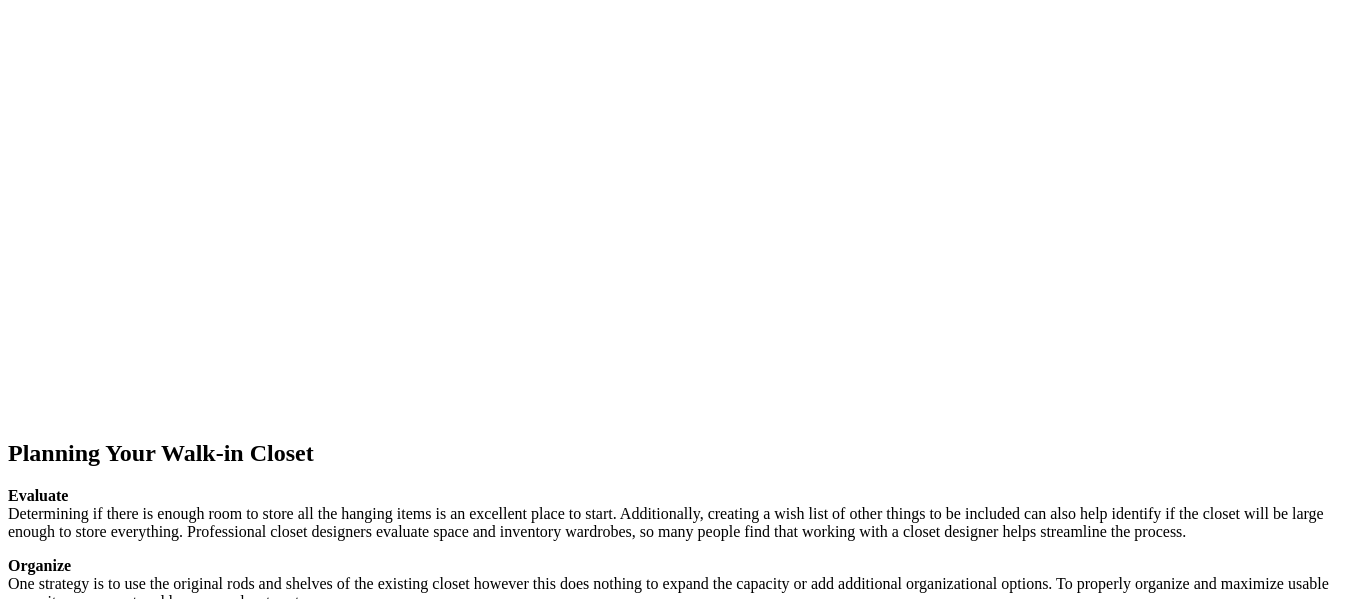 click at bounding box center (-1003, 1494) 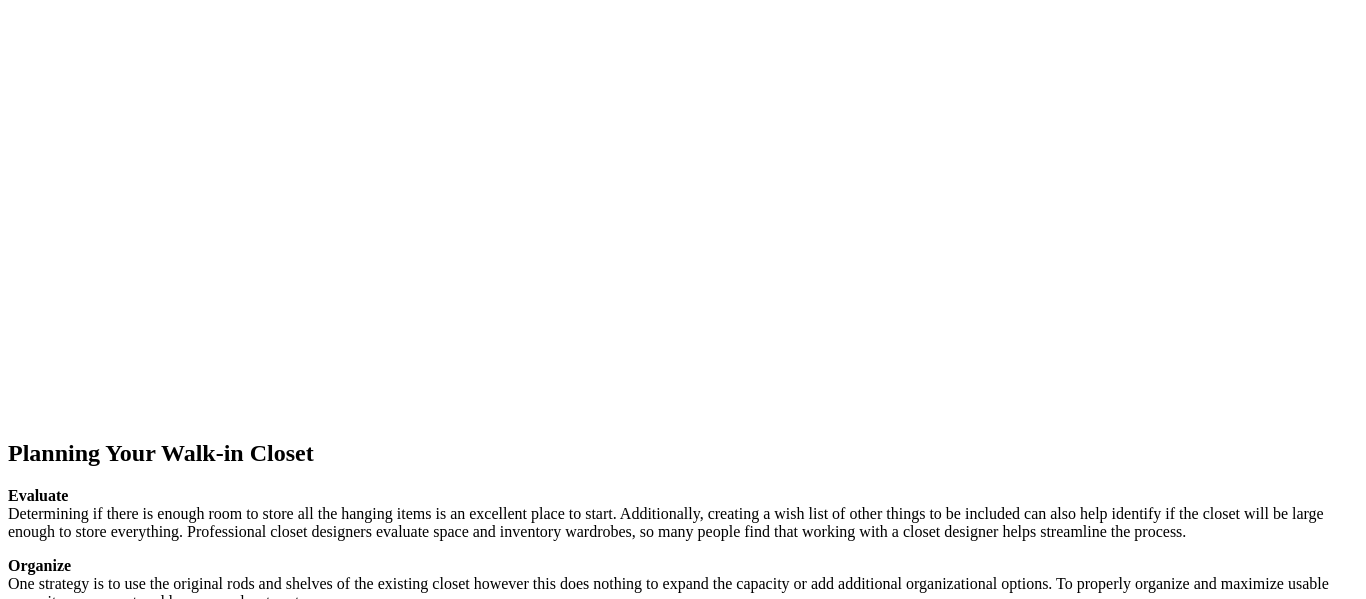 click at bounding box center (683, 9771) 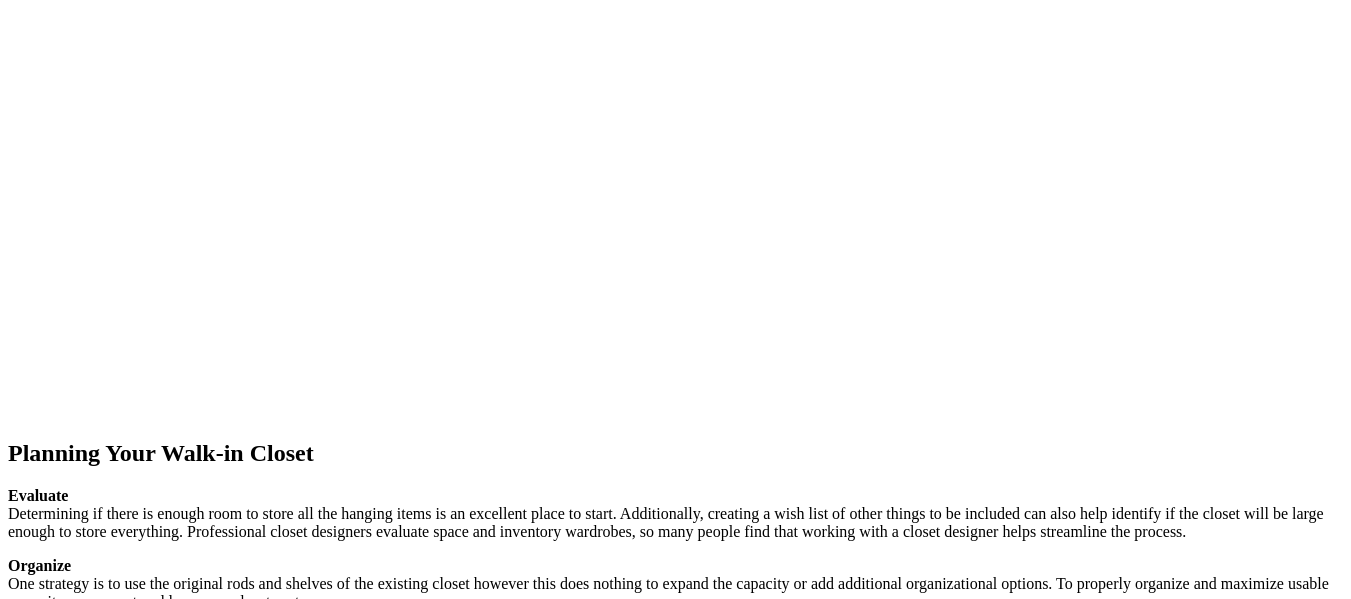 click at bounding box center [-140, 1458] 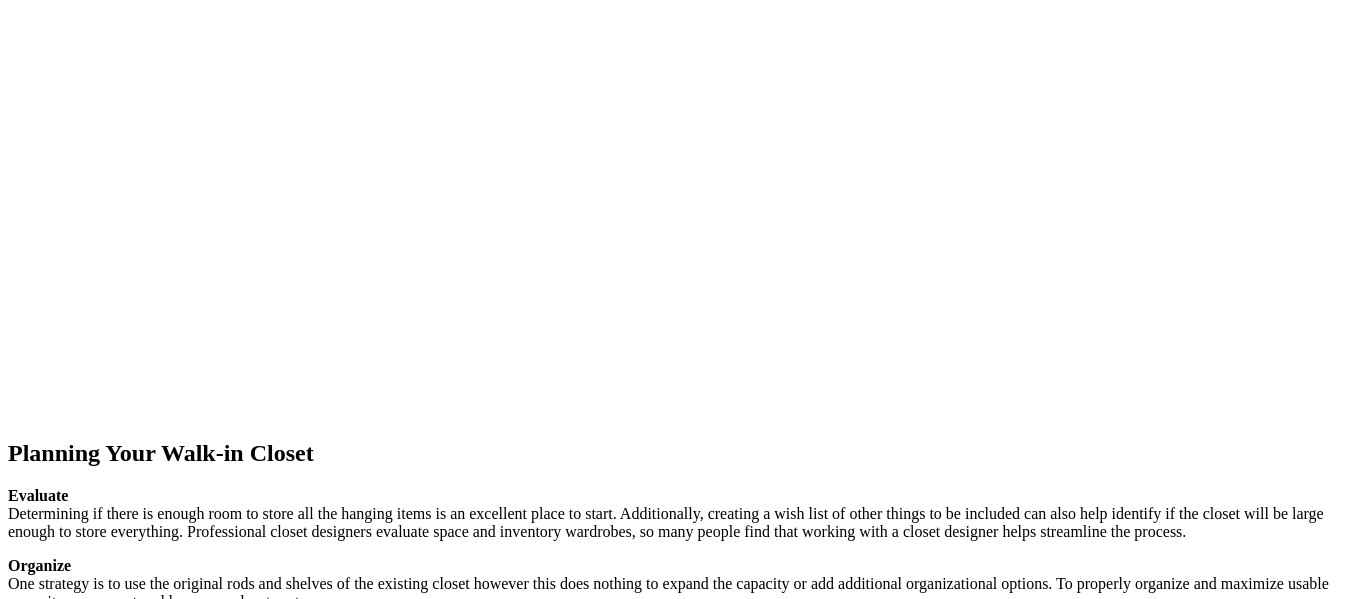 click at bounding box center (683, 9771) 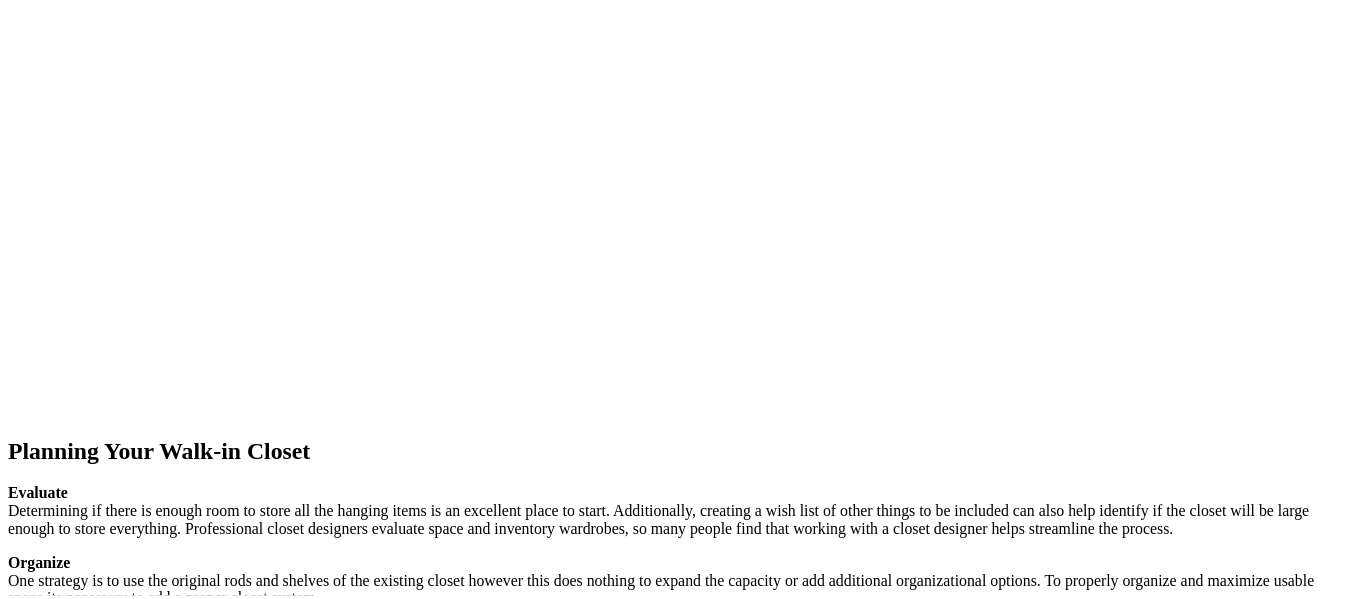 scroll, scrollTop: 0, scrollLeft: 0, axis: both 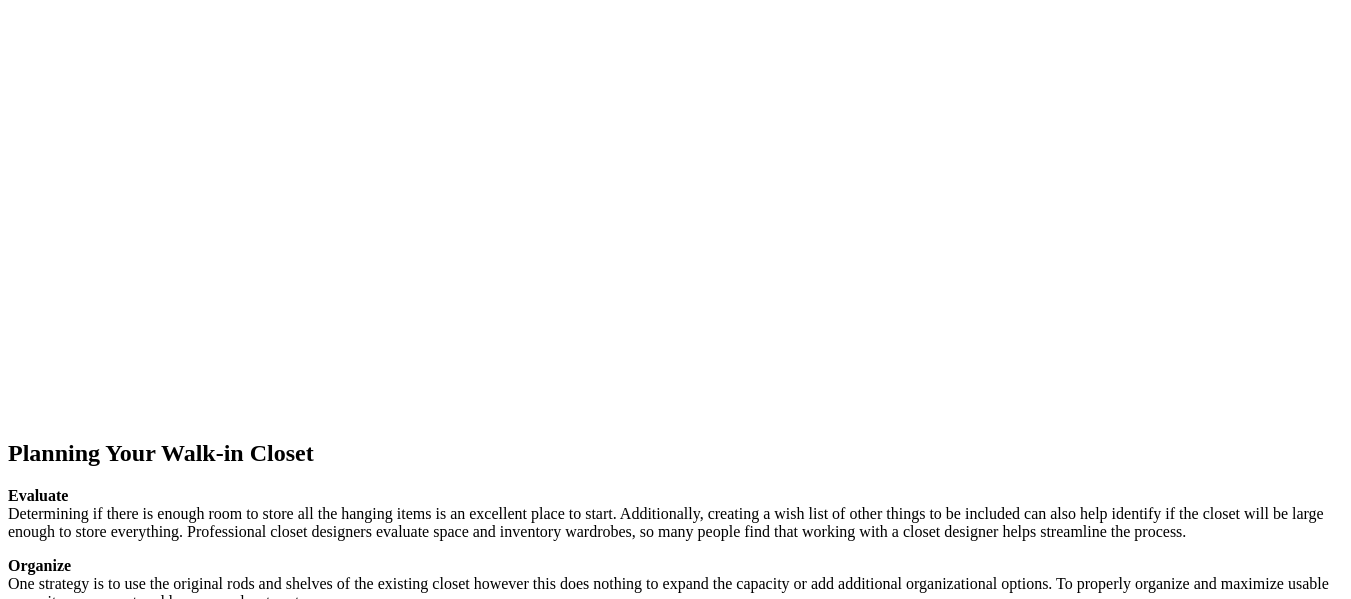 click at bounding box center (-1003, 1530) 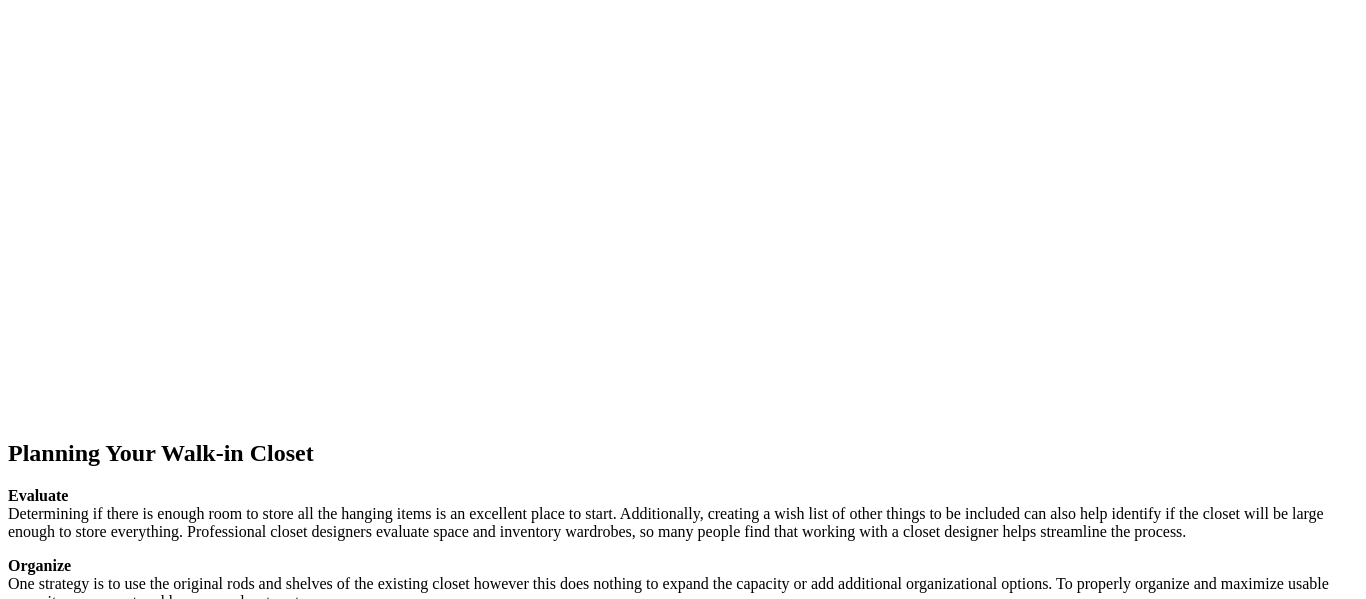 click at bounding box center (168, 9129) 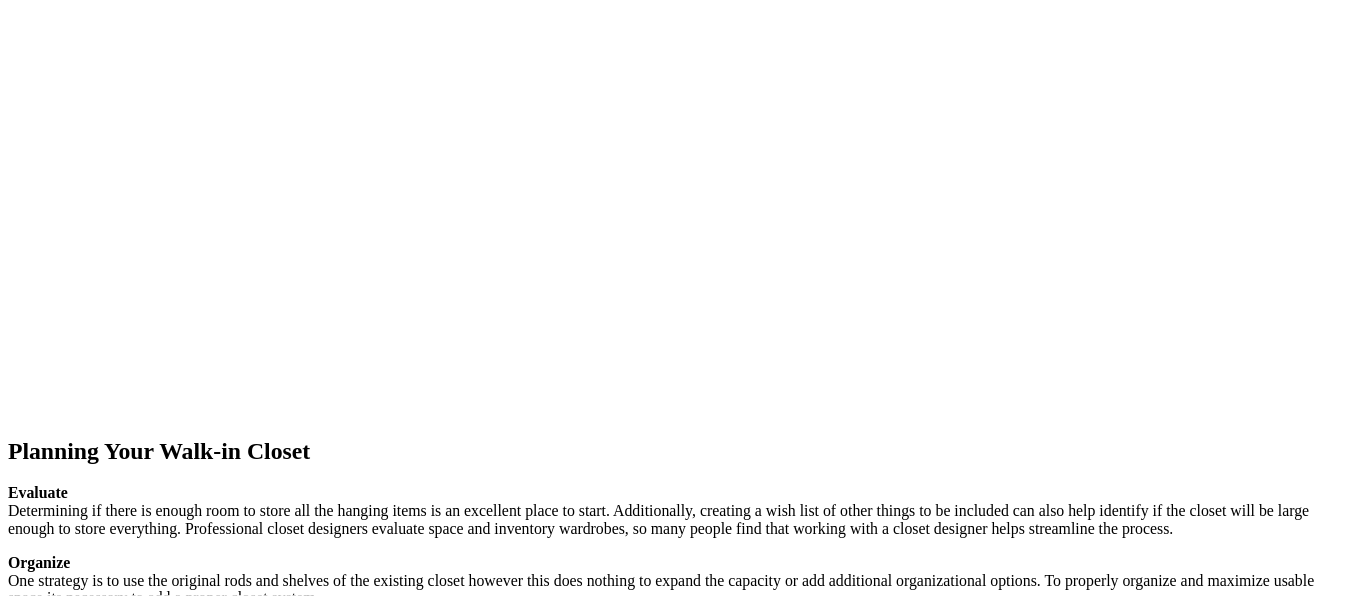 scroll, scrollTop: 0, scrollLeft: 1007, axis: horizontal 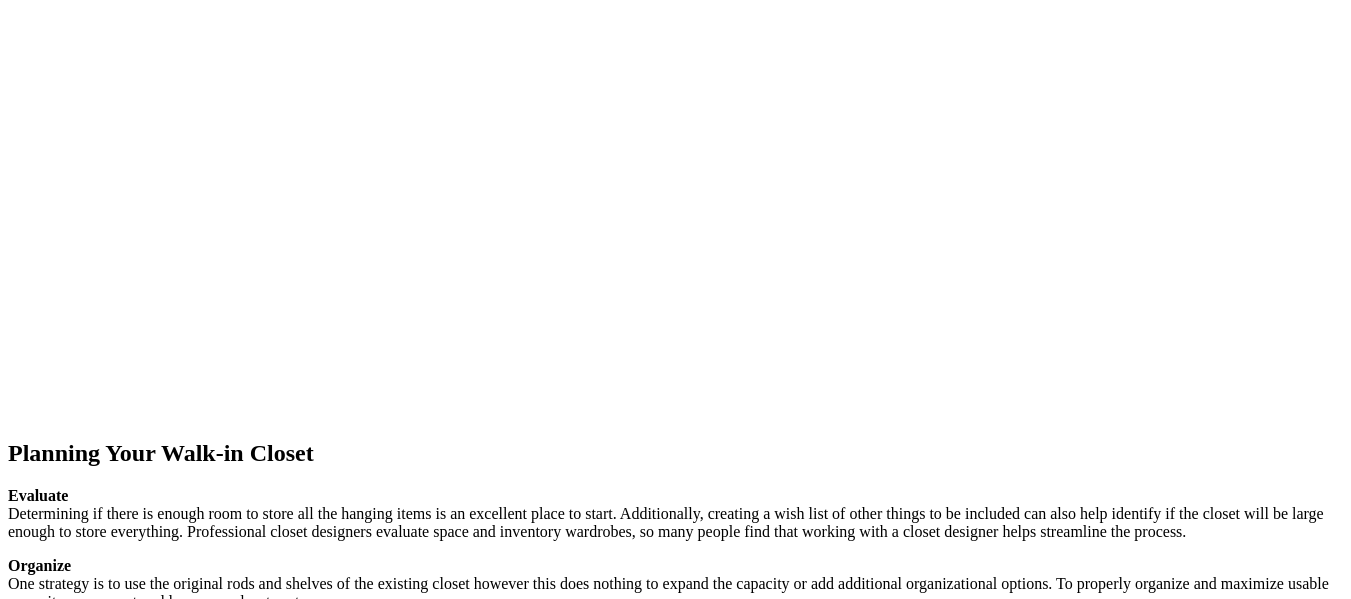 click at bounding box center (-428, 1530) 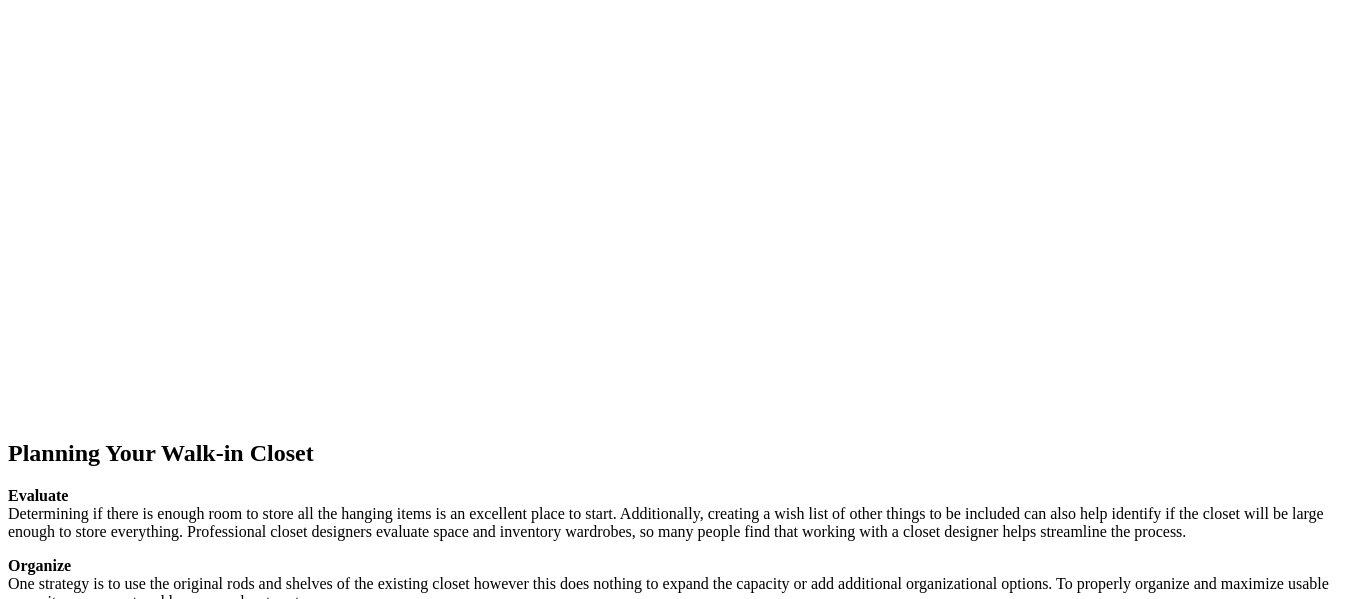 click at bounding box center [8, 9147] 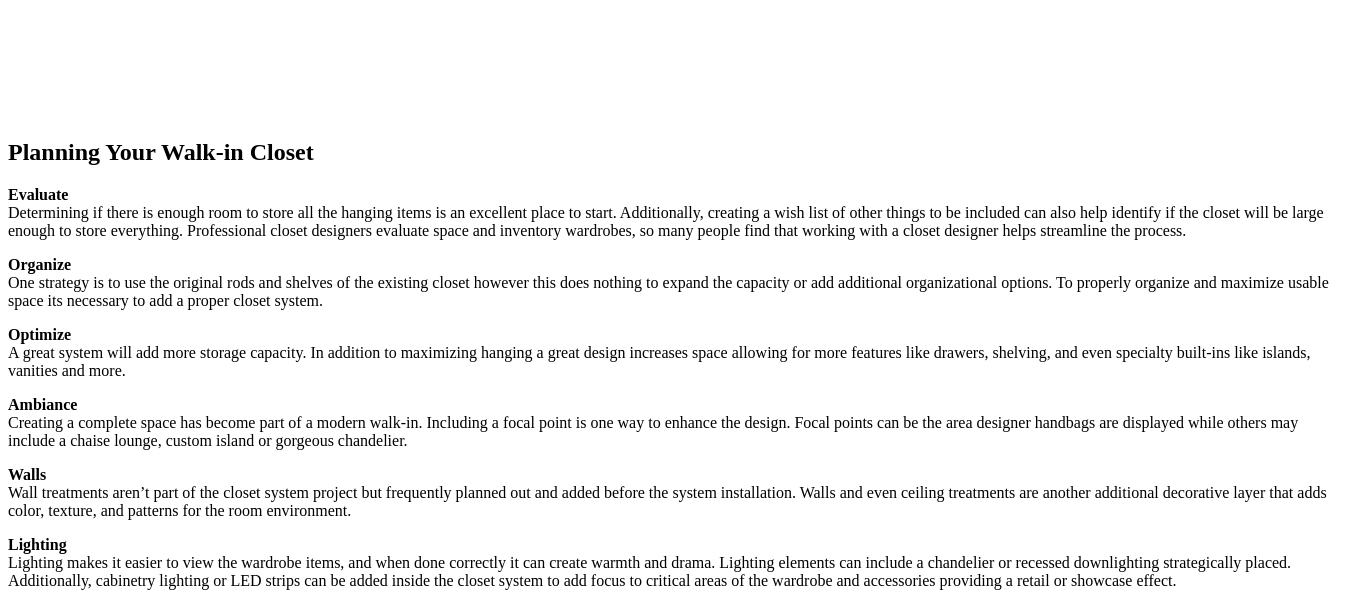 scroll, scrollTop: 2600, scrollLeft: 0, axis: vertical 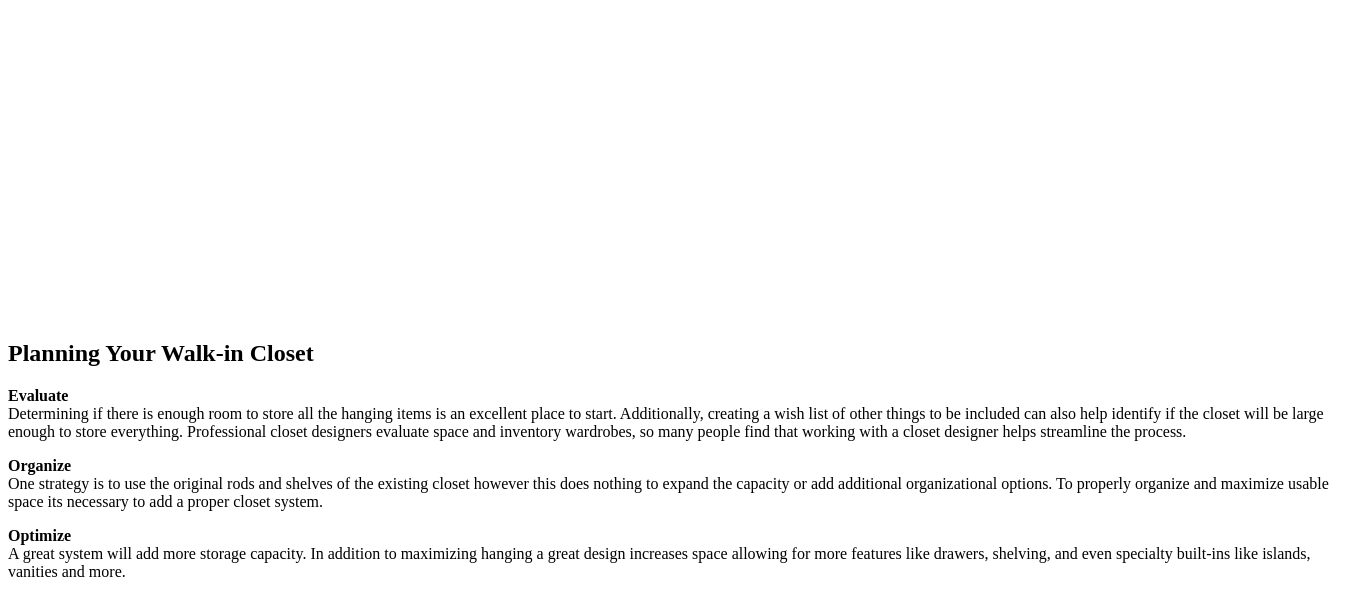 click on "next" at bounding box center [675, 1493] 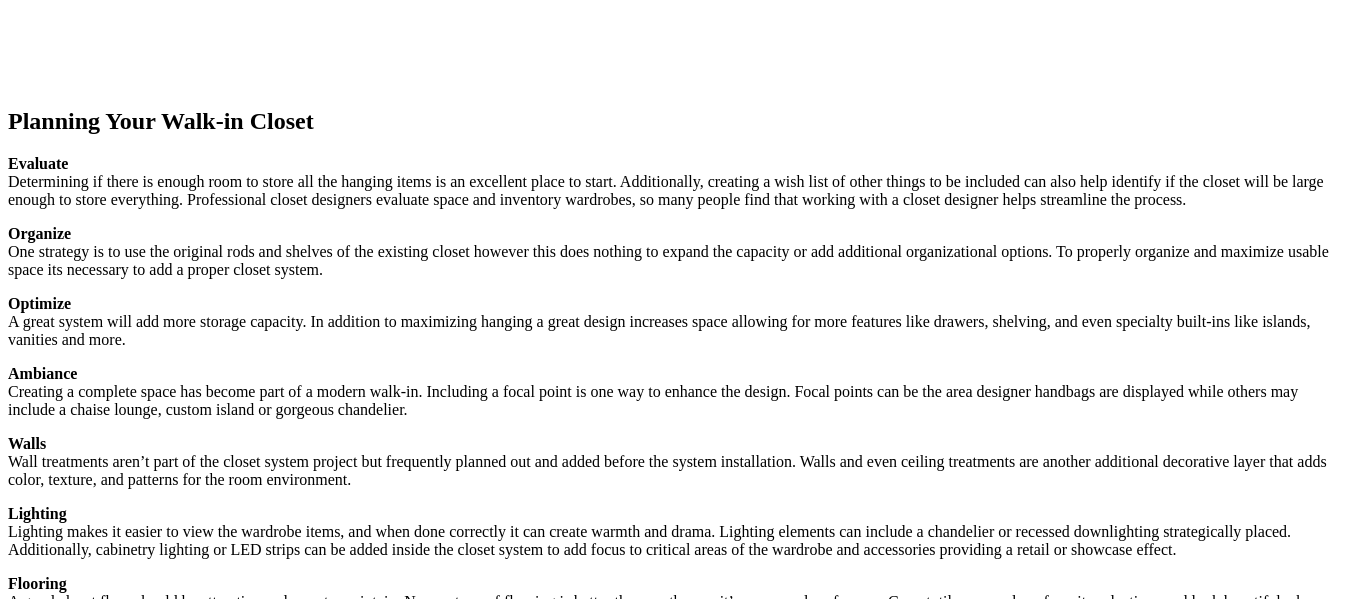 scroll, scrollTop: 3000, scrollLeft: 0, axis: vertical 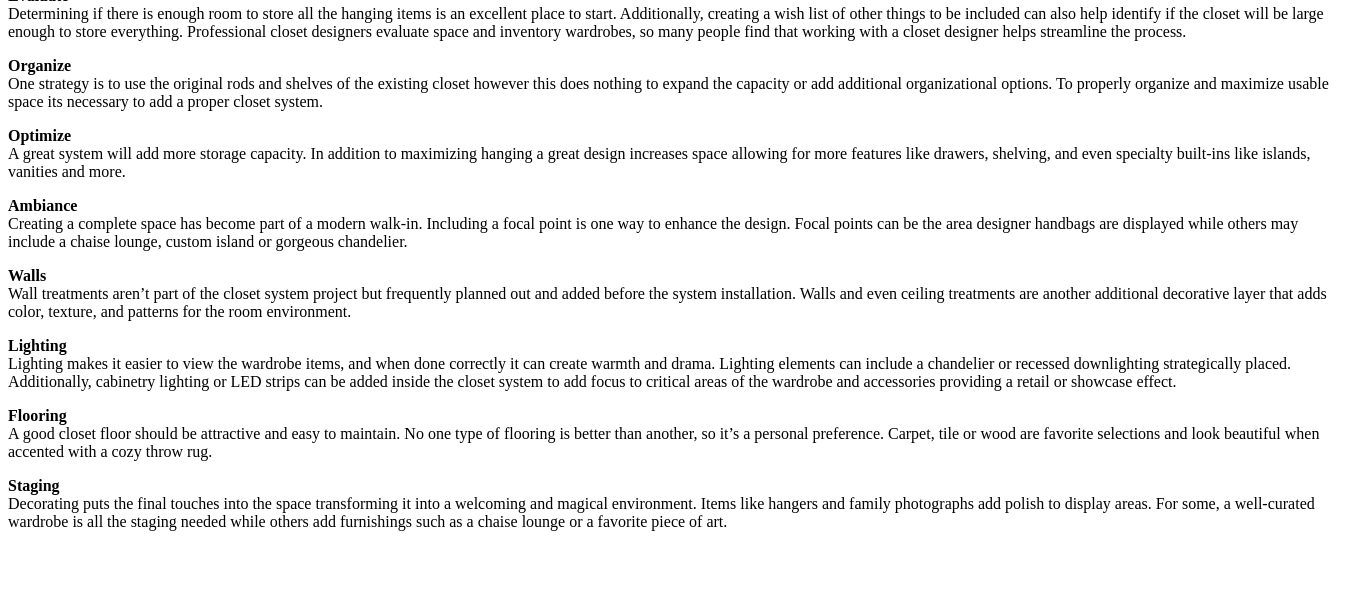click on "Lovely walk-in closet system combines custom paint with antiquing units with a walnut stained wood island." at bounding box center (675, 1251) 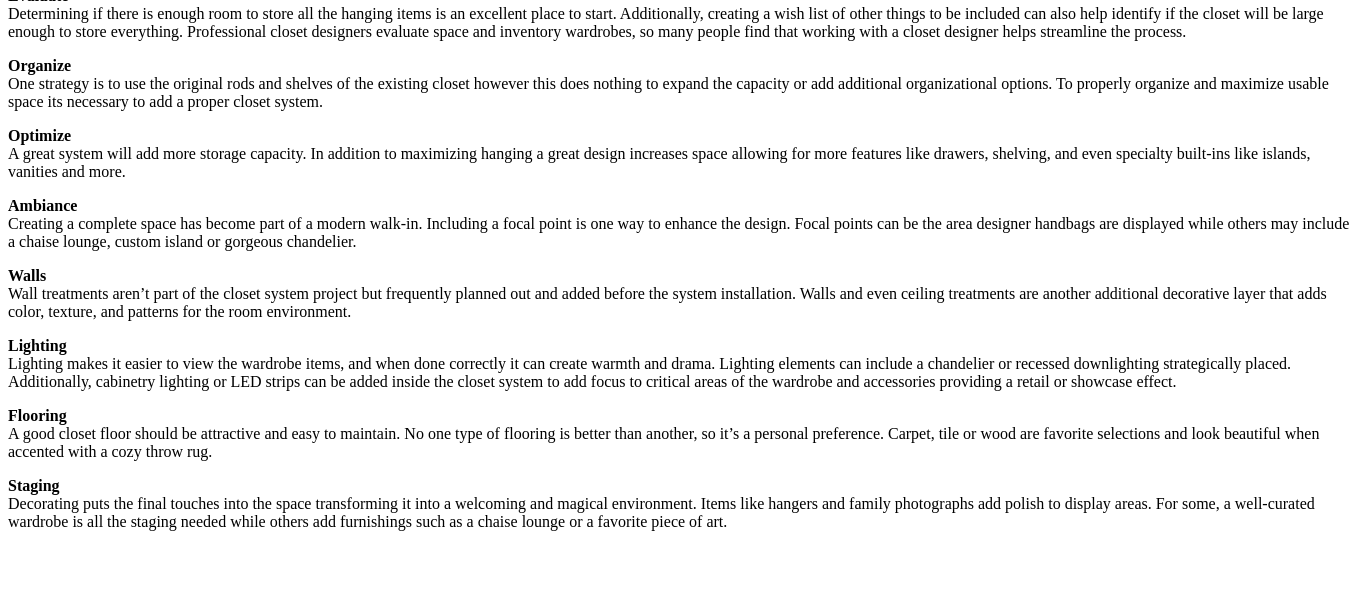 click at bounding box center [683, 8611] 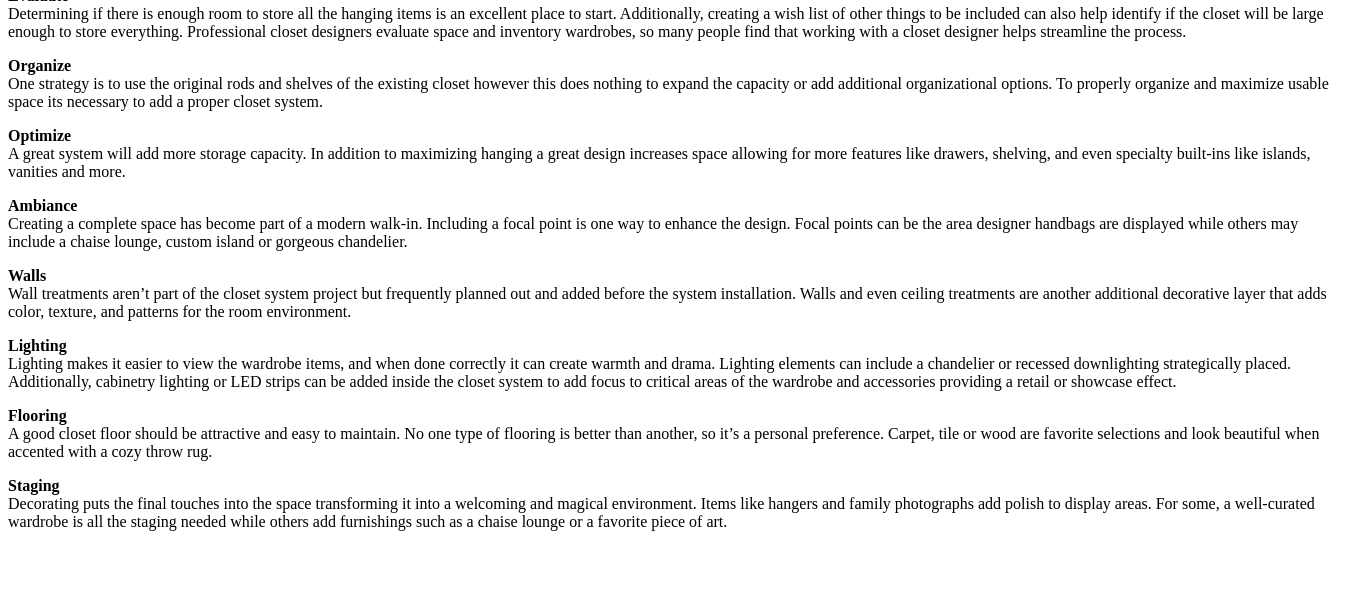 click on "Painted vanity area adjoins the walk-in closet." at bounding box center [695, 2794] 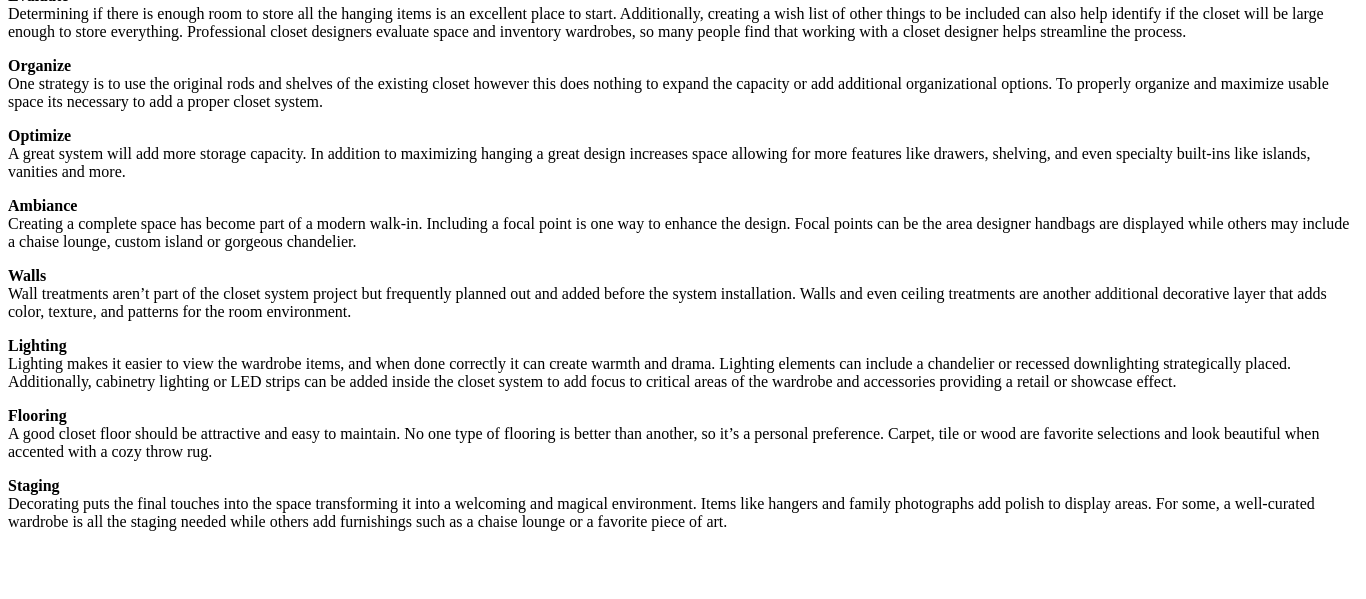 click at bounding box center (683, 8611) 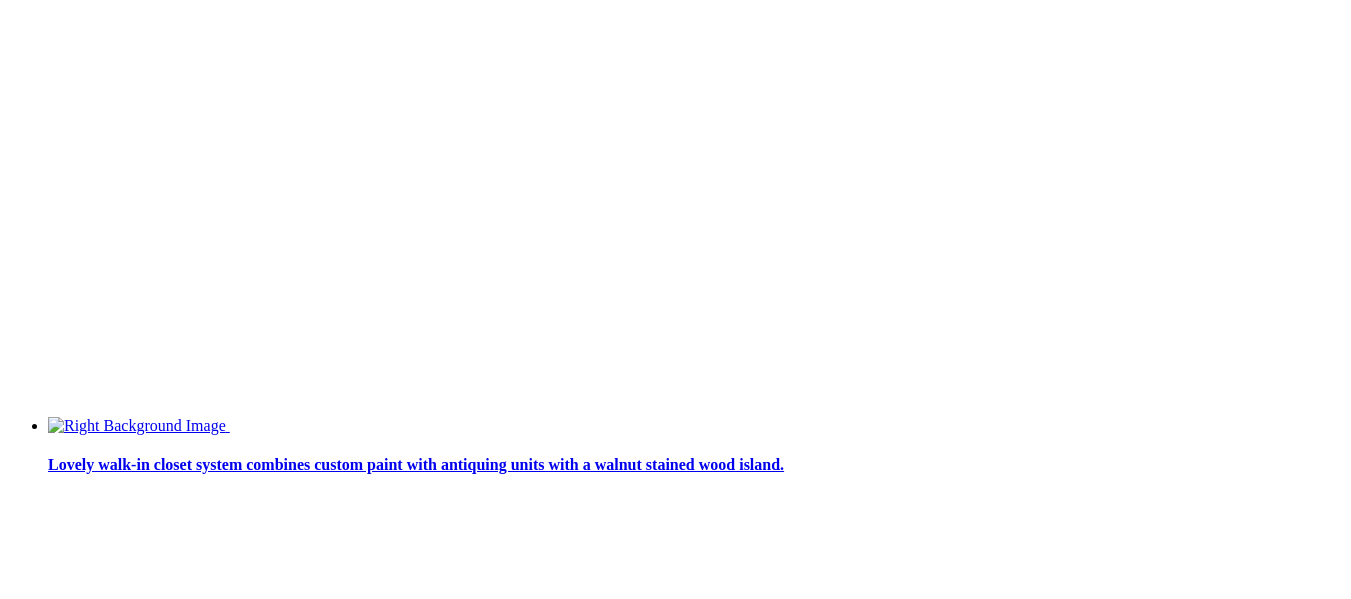 scroll, scrollTop: 4100, scrollLeft: 0, axis: vertical 